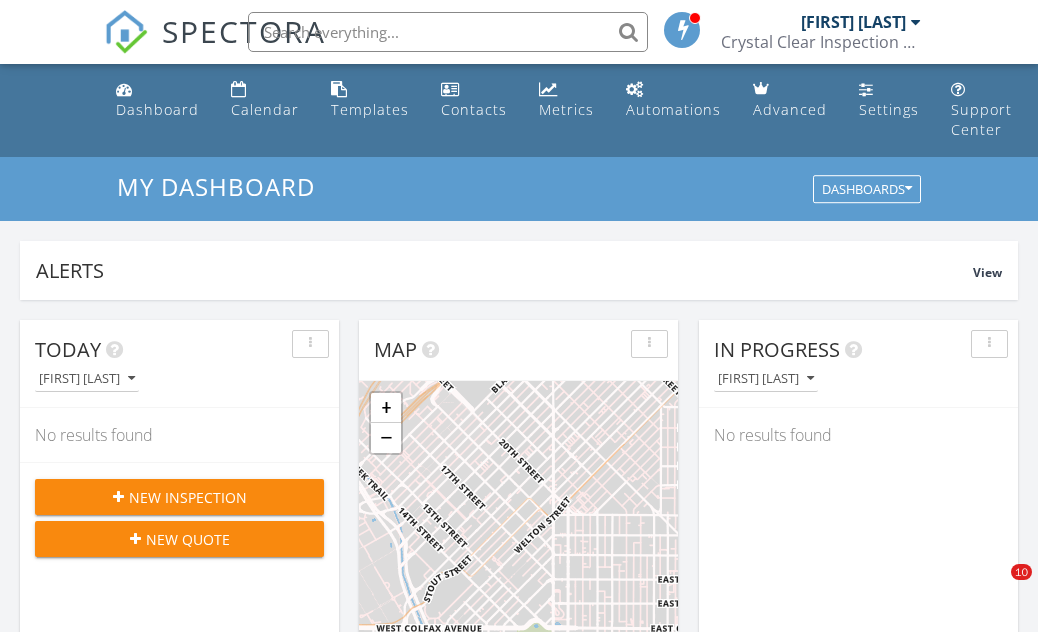 scroll, scrollTop: 2273, scrollLeft: 0, axis: vertical 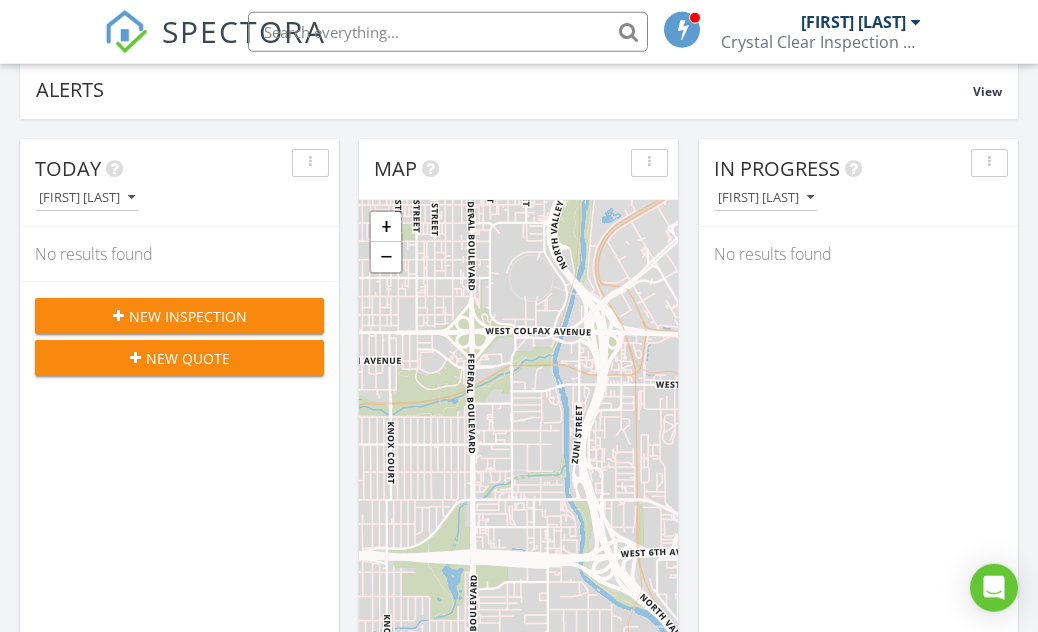 click on "[FIRST] [LAST]" at bounding box center (766, 198) 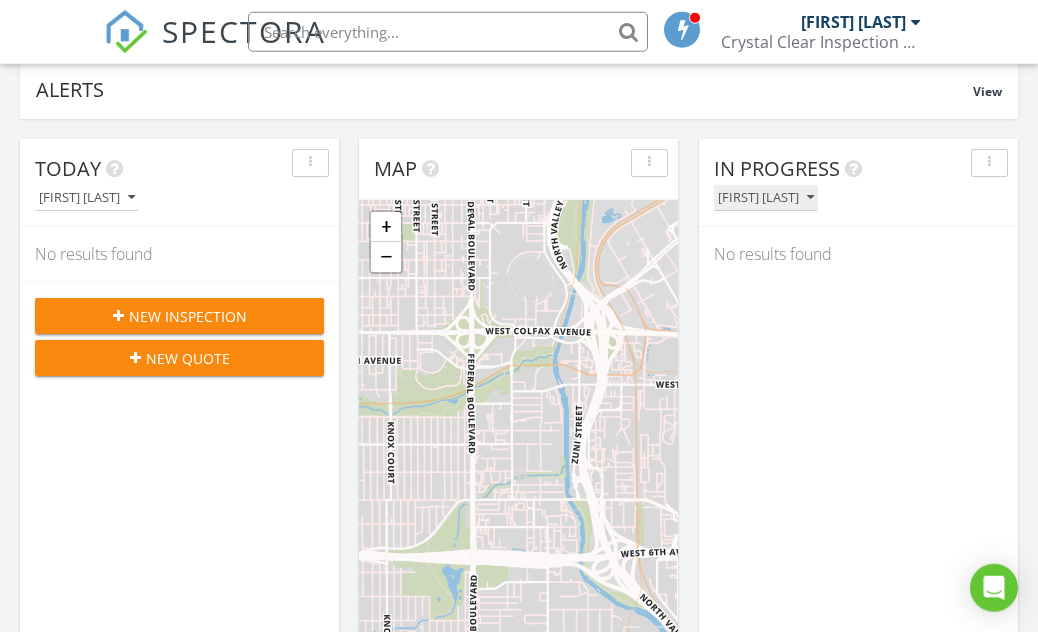 scroll, scrollTop: 182, scrollLeft: 0, axis: vertical 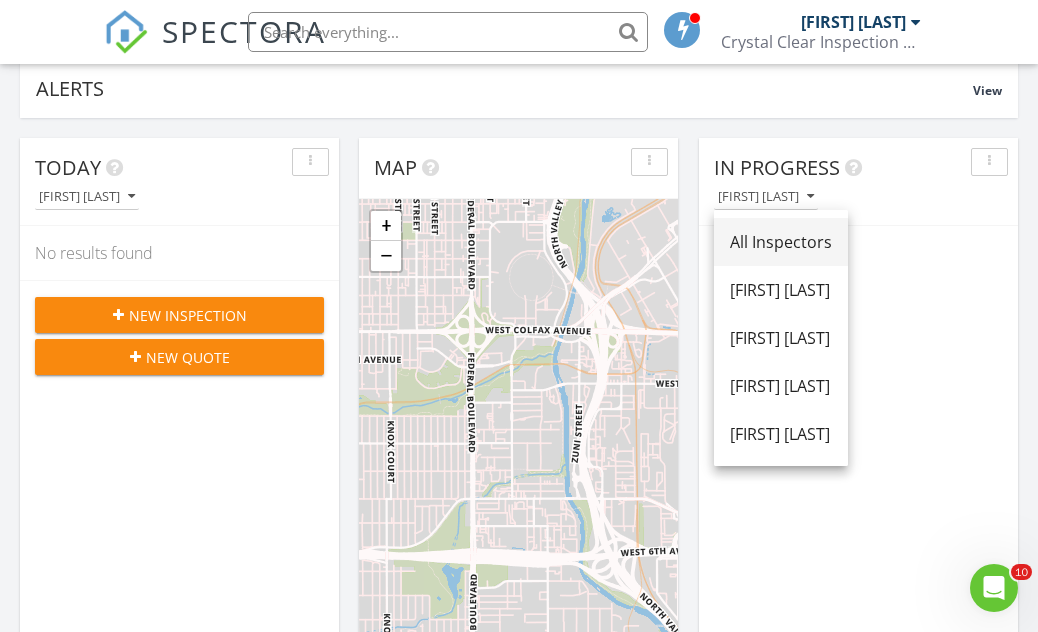click on "All Inspectors" at bounding box center [781, 242] 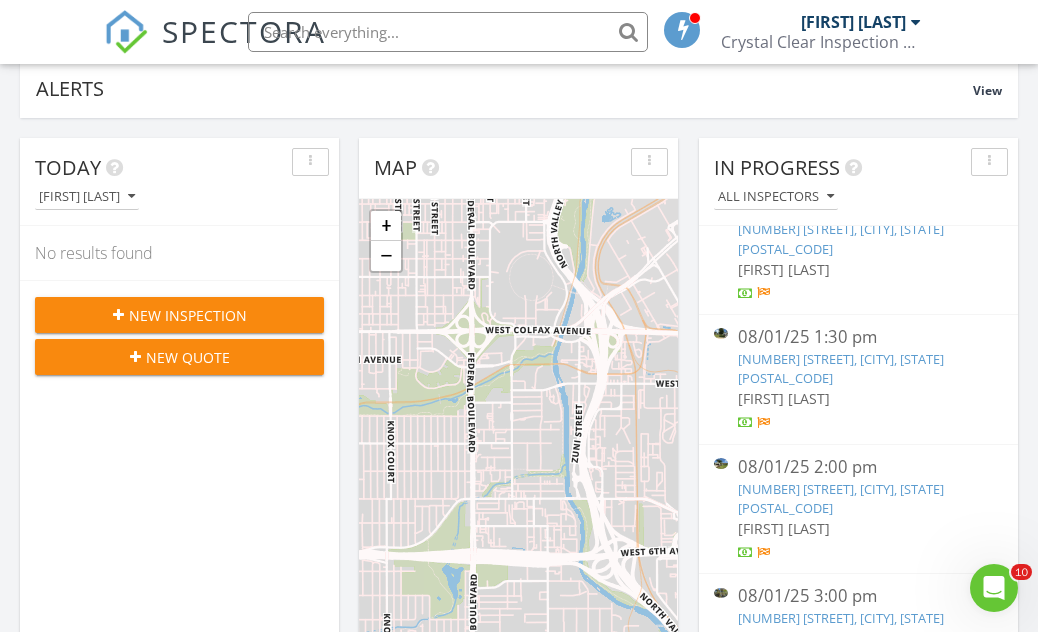 scroll, scrollTop: 1076, scrollLeft: 0, axis: vertical 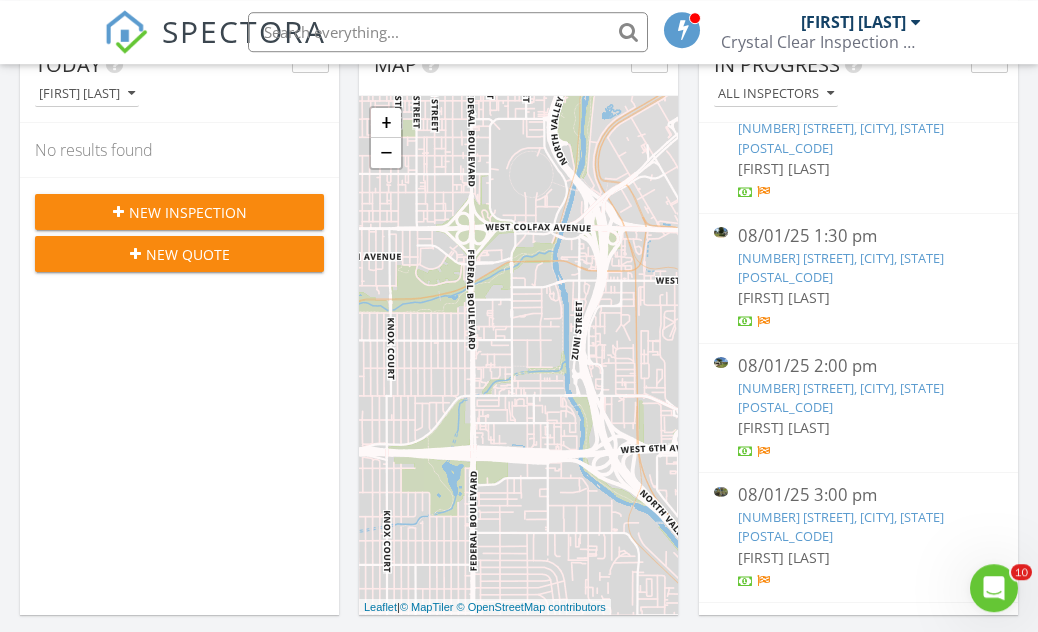 click on "2156 SE Labelle Dr, Port St. Lucie, FL 34952" at bounding box center (841, 526) 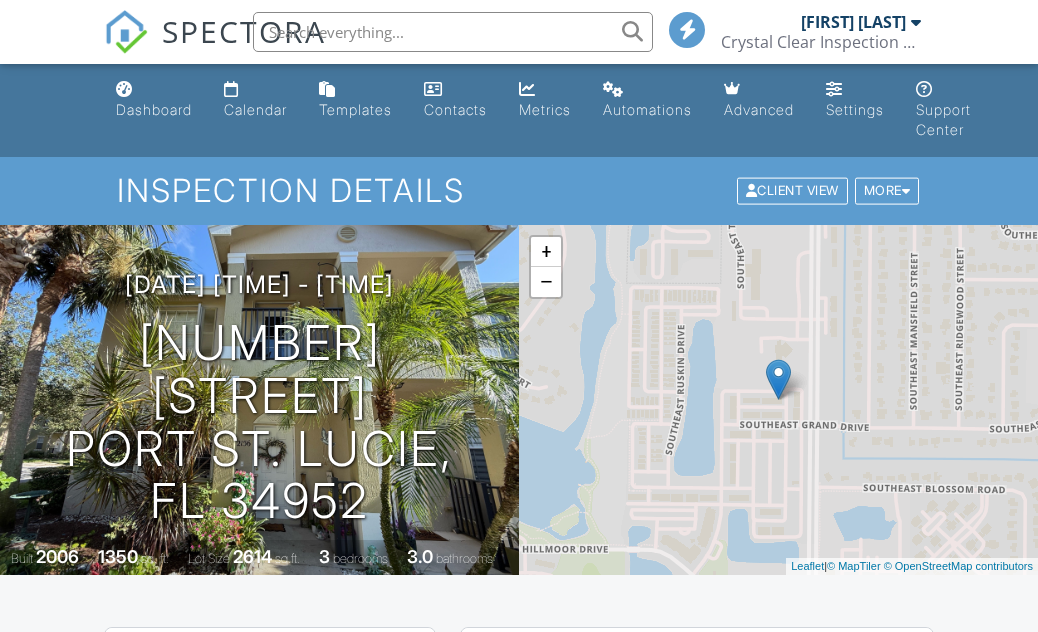 scroll, scrollTop: 291, scrollLeft: 0, axis: vertical 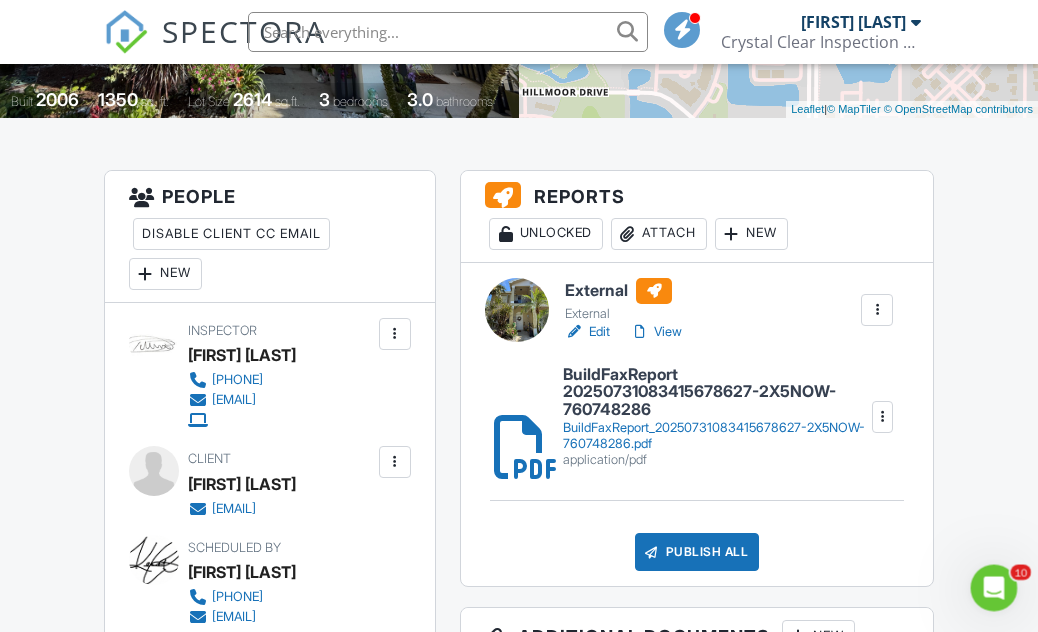 click on "View" at bounding box center (656, 332) 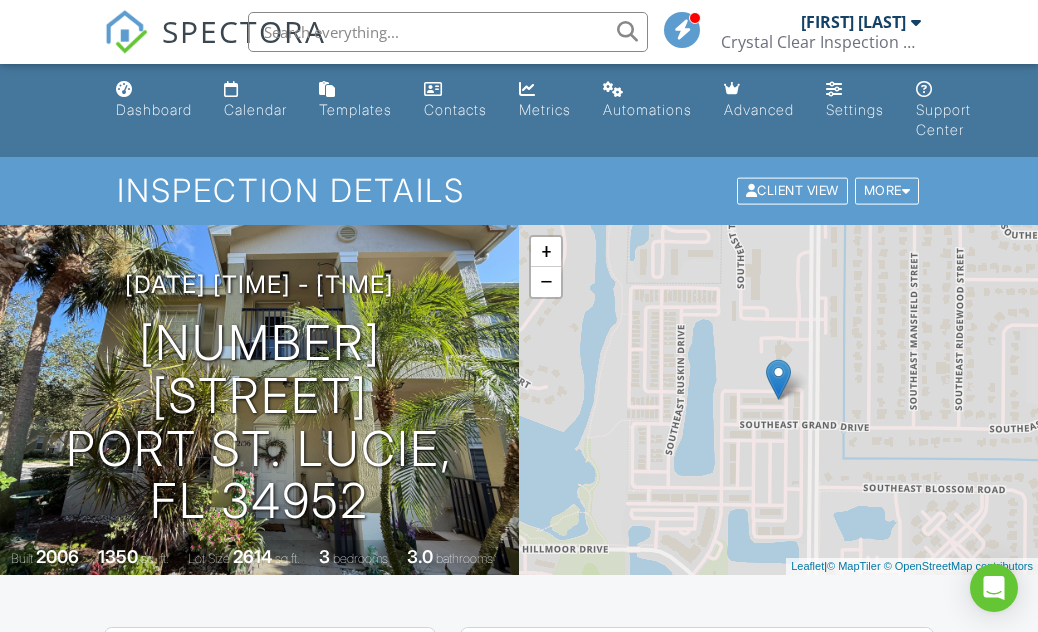 scroll, scrollTop: 0, scrollLeft: 0, axis: both 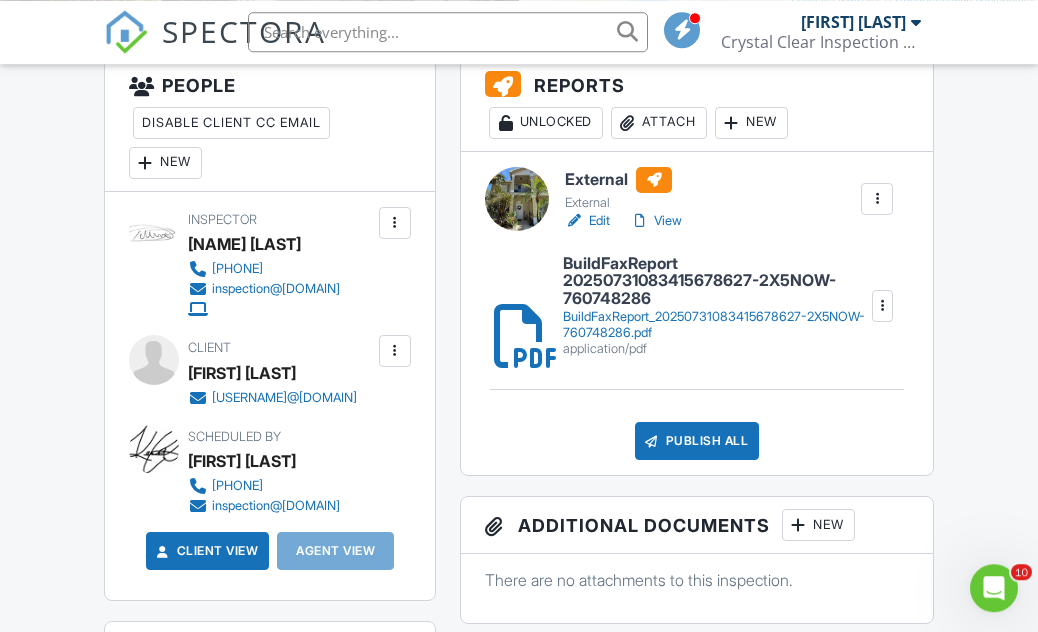 click on "View" at bounding box center (656, 221) 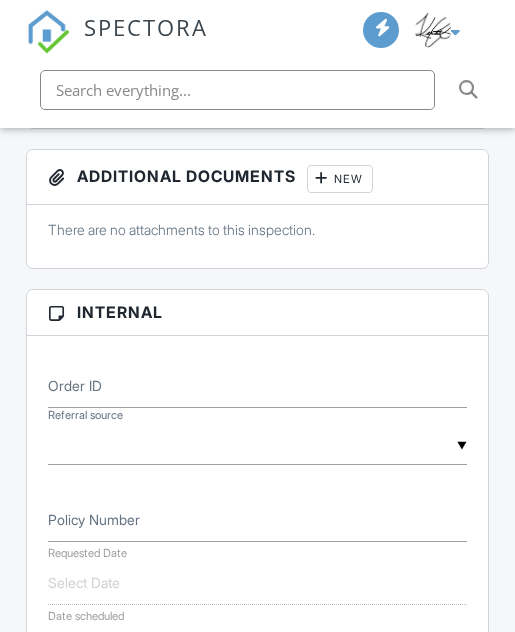 scroll, scrollTop: 26, scrollLeft: 0, axis: vertical 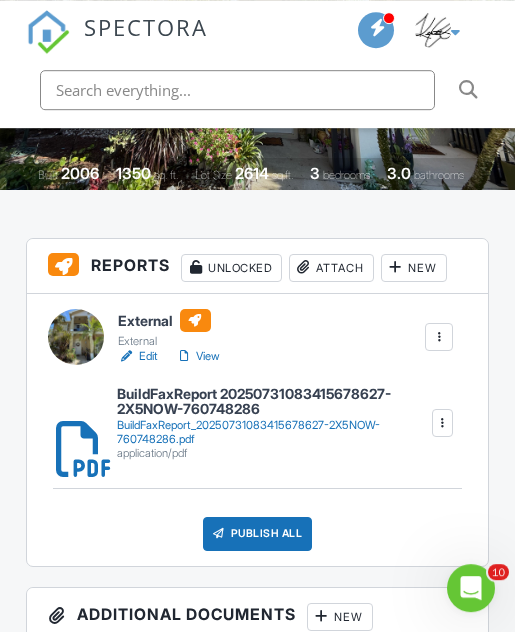 click on "Attach" at bounding box center [331, 268] 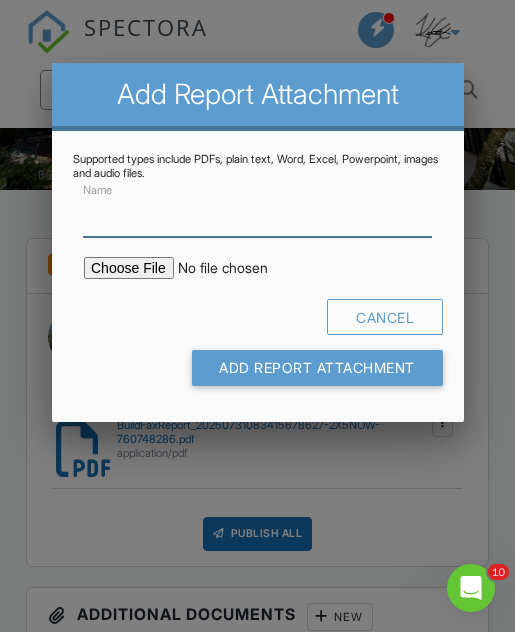 scroll, scrollTop: 442, scrollLeft: 0, axis: vertical 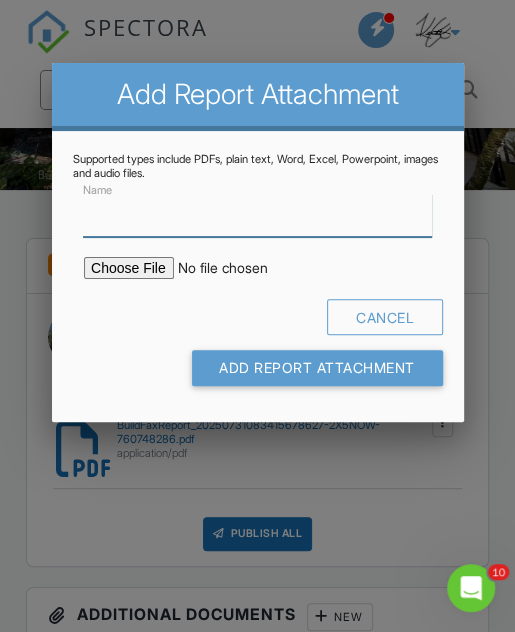 click on "Name" at bounding box center [257, 215] 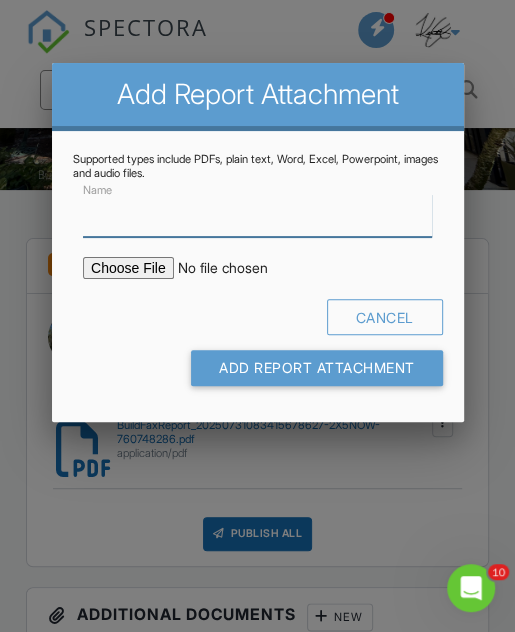 paste on "HOME_GH38061_10220_INSP_________CrystalClear_18_40_____C_20250804" 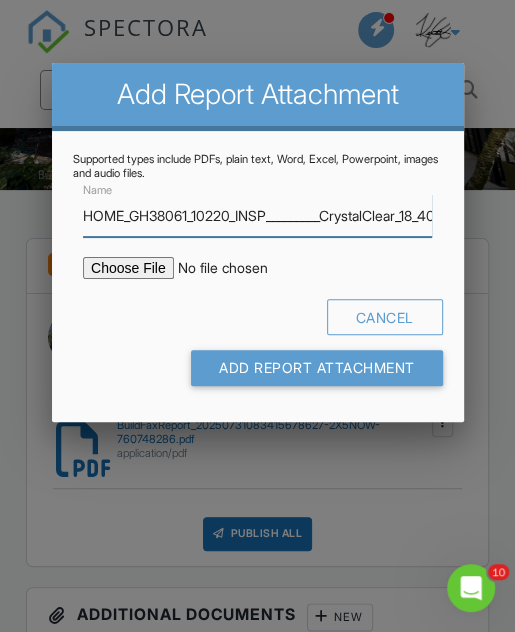 type on "HOME_GH38061_10220_INSP_________CrystalClear_18_40_____C_20250804" 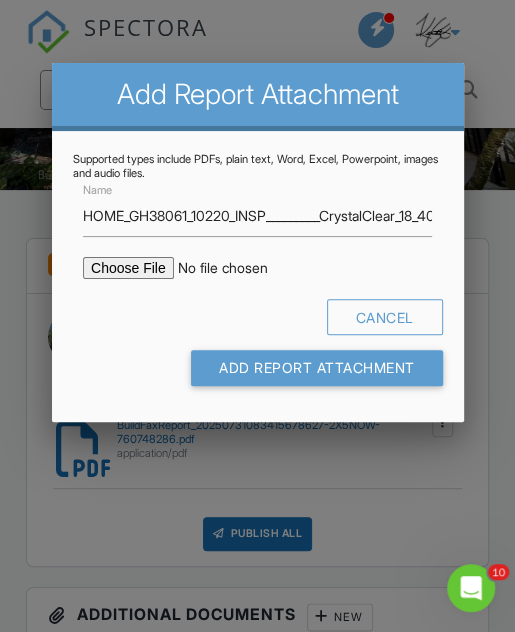 click at bounding box center [236, 268] 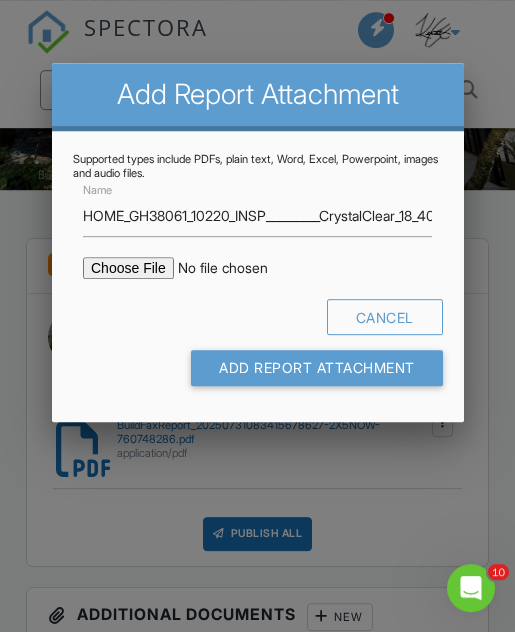 type on "C:\fakepath\HOME_GH38061_10220_INSP_________CrystalClear_18_40_____C_20250804.pdf" 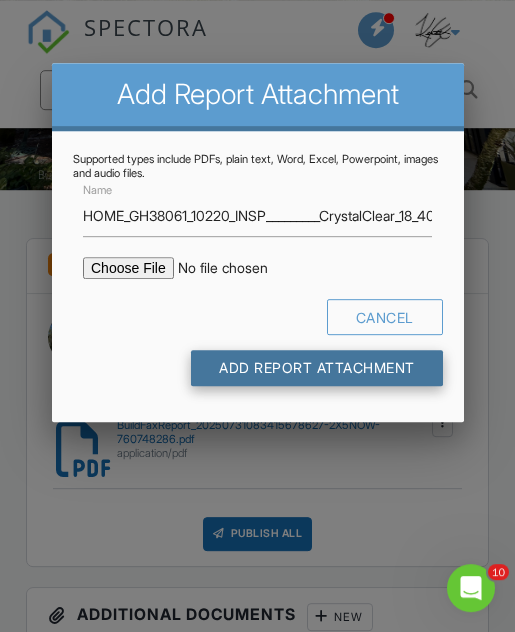 click on "Add Report Attachment" at bounding box center (317, 368) 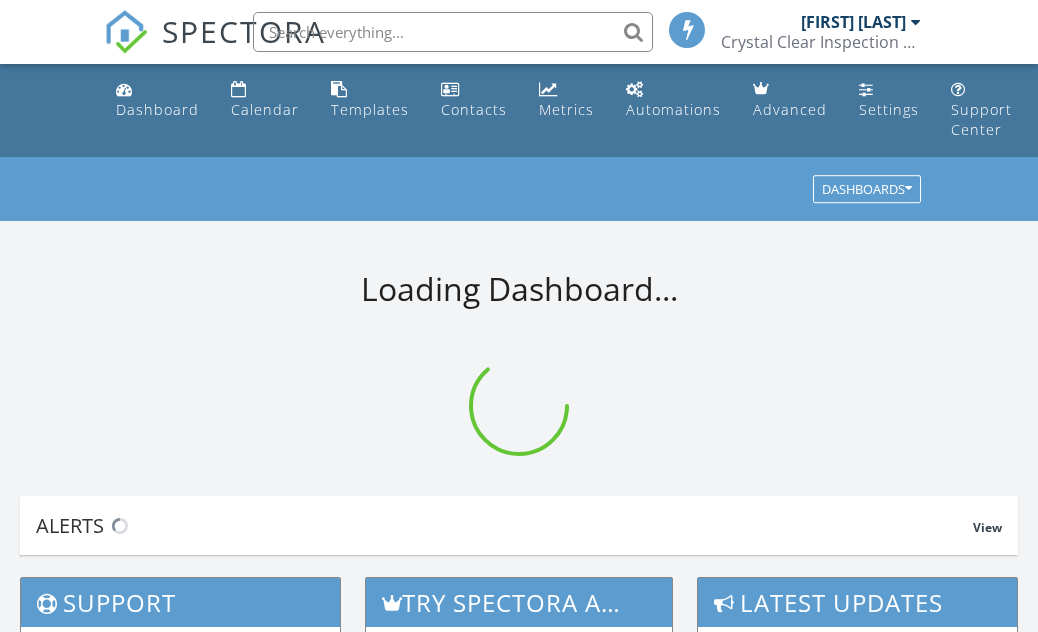 scroll, scrollTop: 0, scrollLeft: 0, axis: both 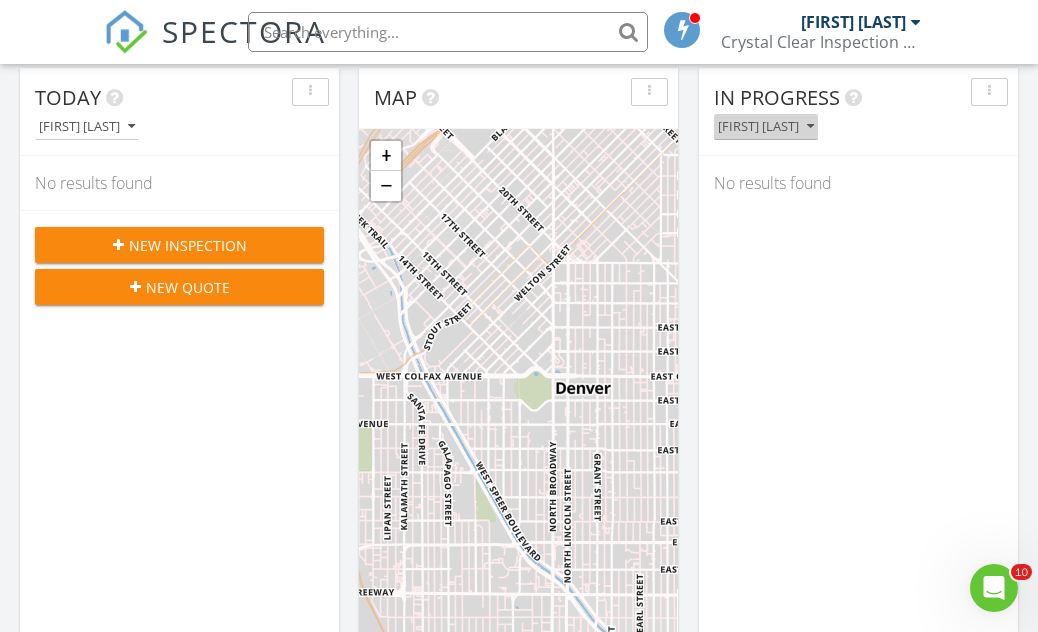 click on "[FIRST] [LAST]" at bounding box center (766, 127) 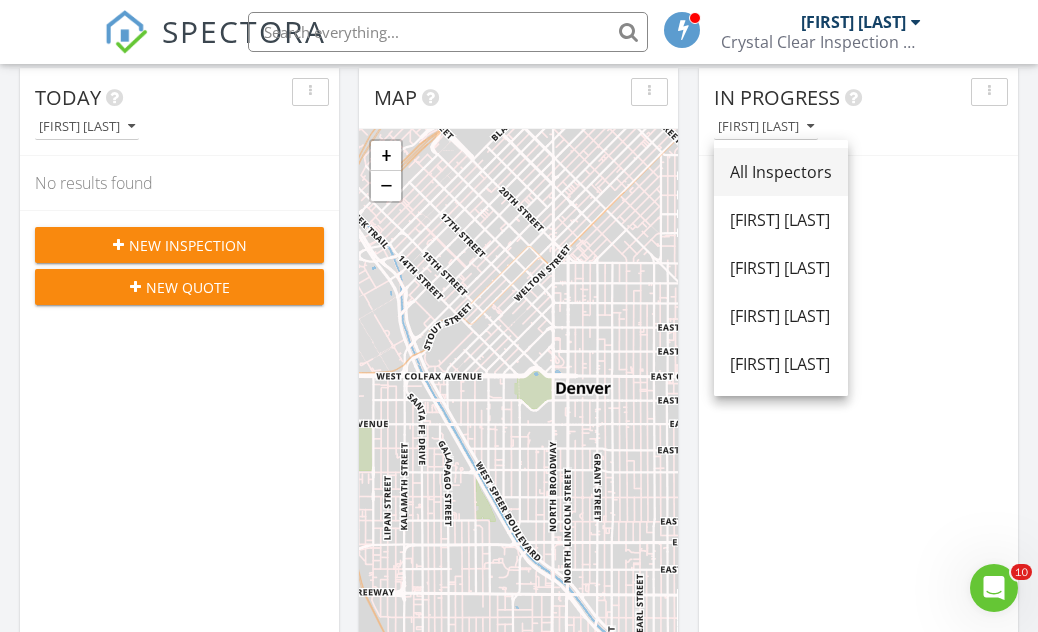 click on "All Inspectors" at bounding box center (781, 172) 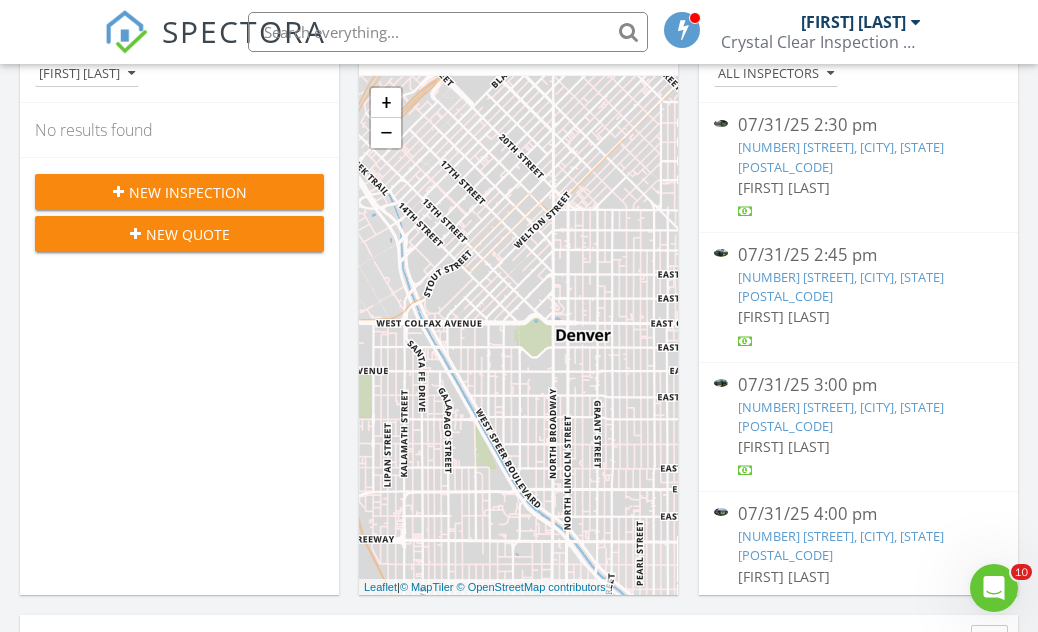 scroll, scrollTop: 307, scrollLeft: 0, axis: vertical 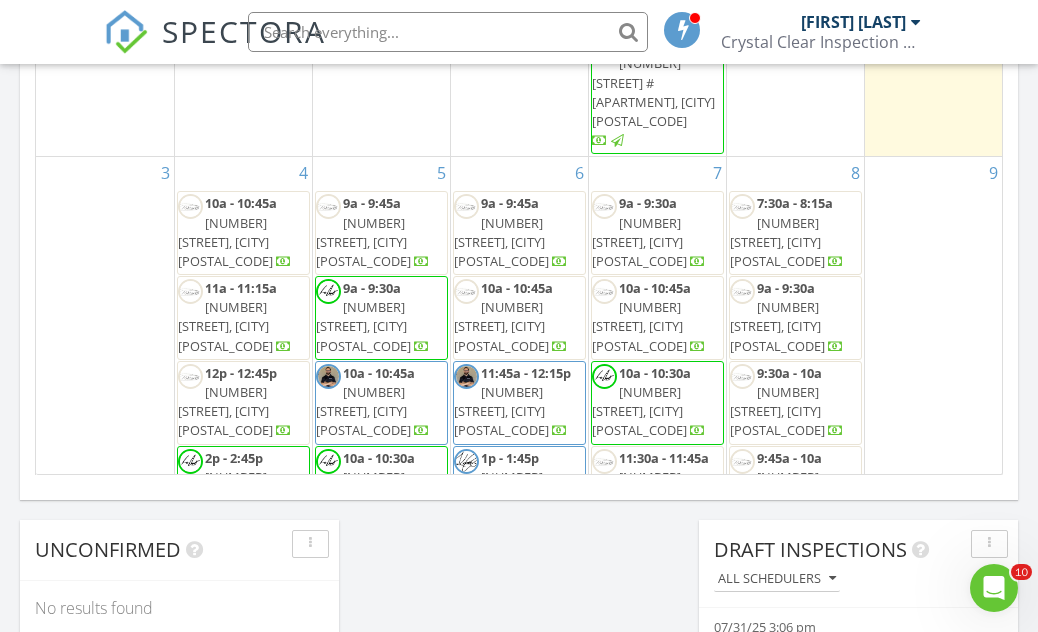 click on "3" at bounding box center [105, 852] 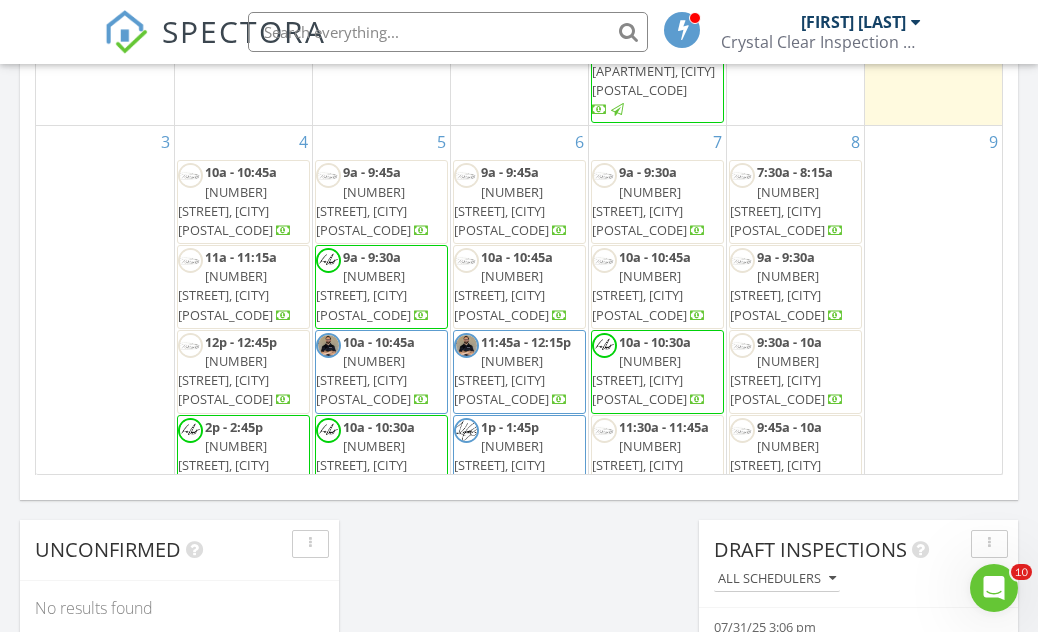 scroll, scrollTop: 634, scrollLeft: 0, axis: vertical 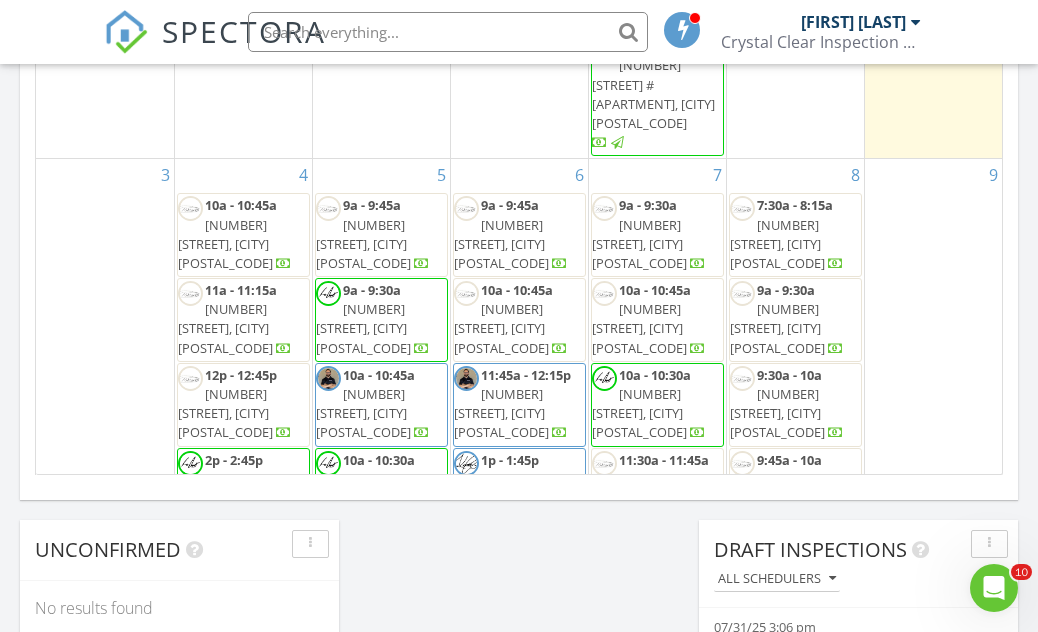 click on "3" at bounding box center [105, 854] 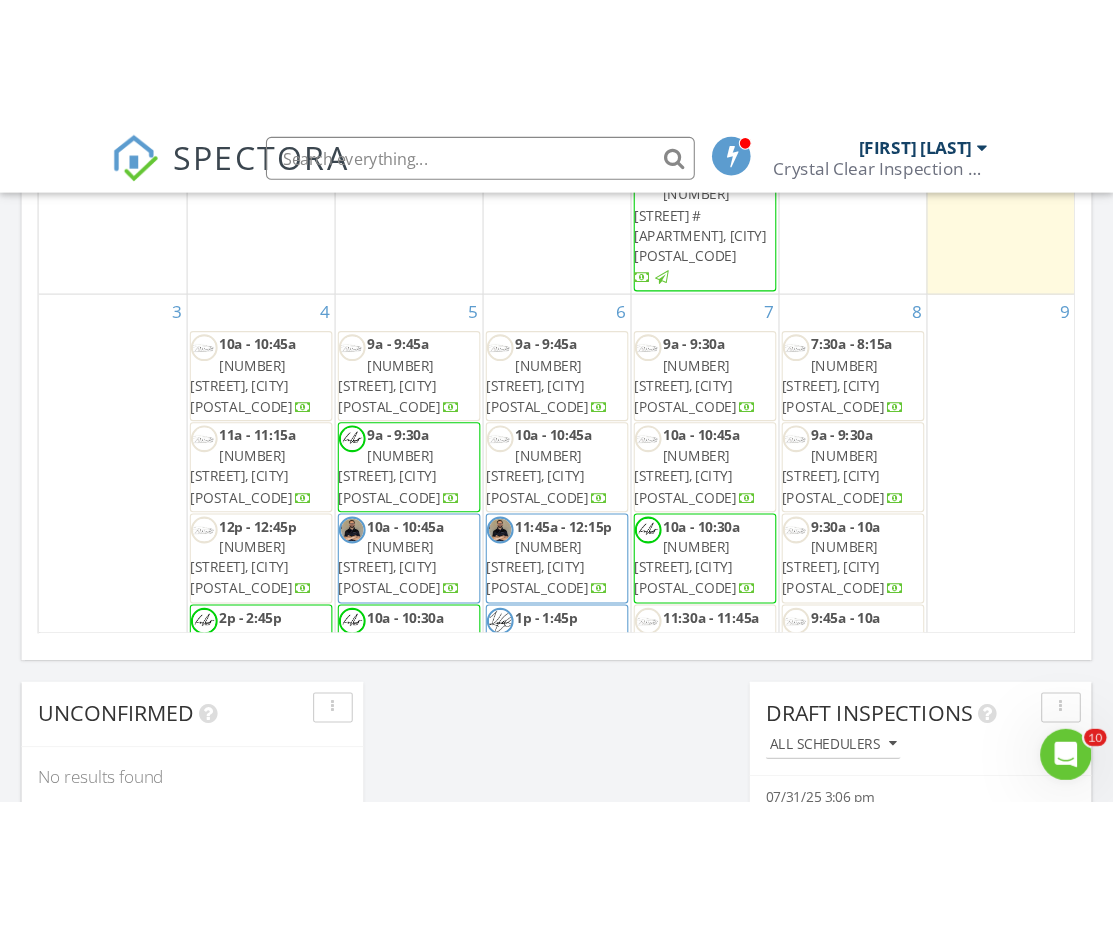 scroll, scrollTop: 1463, scrollLeft: 139, axis: both 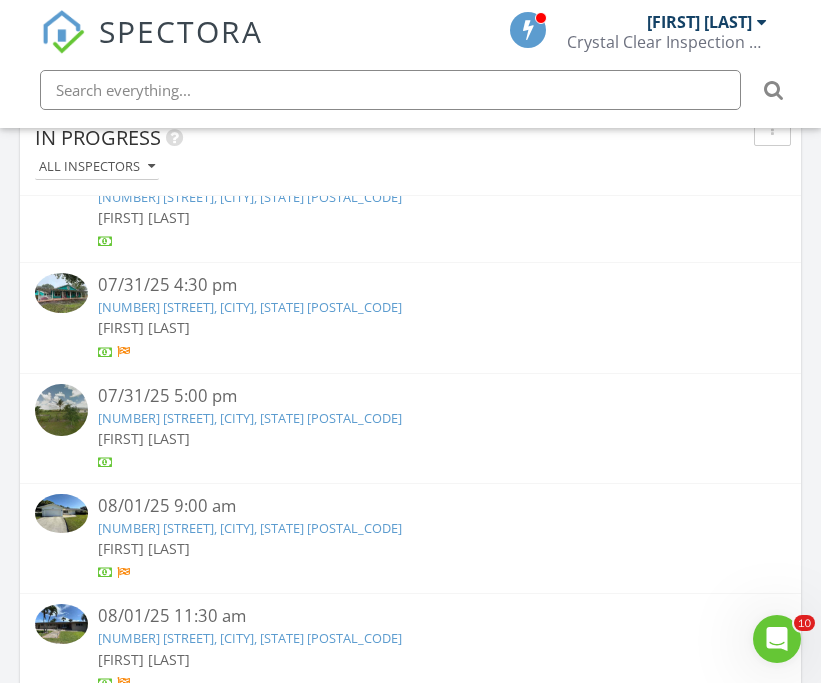 click on "29610 SW 228th Ave, Homestead, FL 33030" at bounding box center [250, 418] 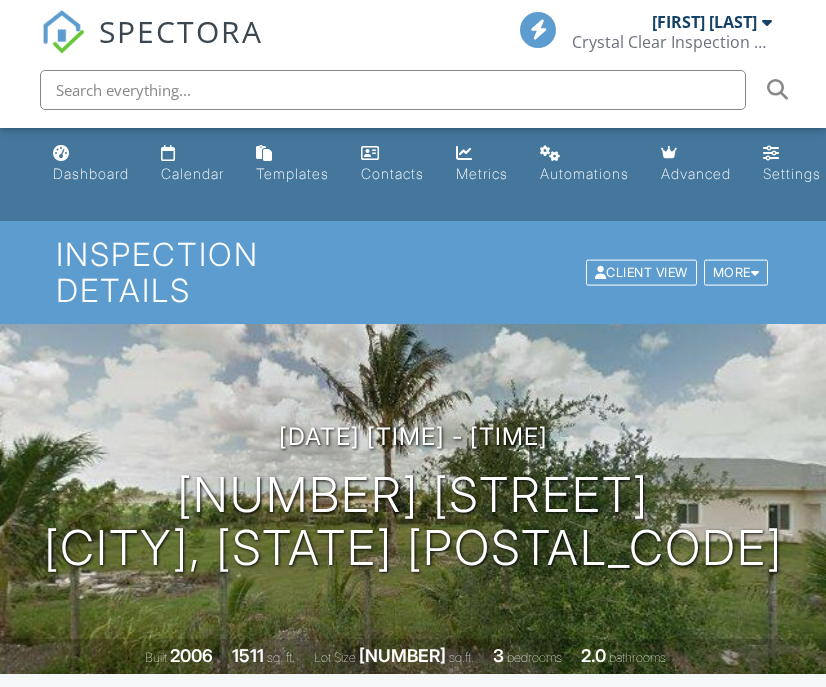 scroll, scrollTop: 0, scrollLeft: 0, axis: both 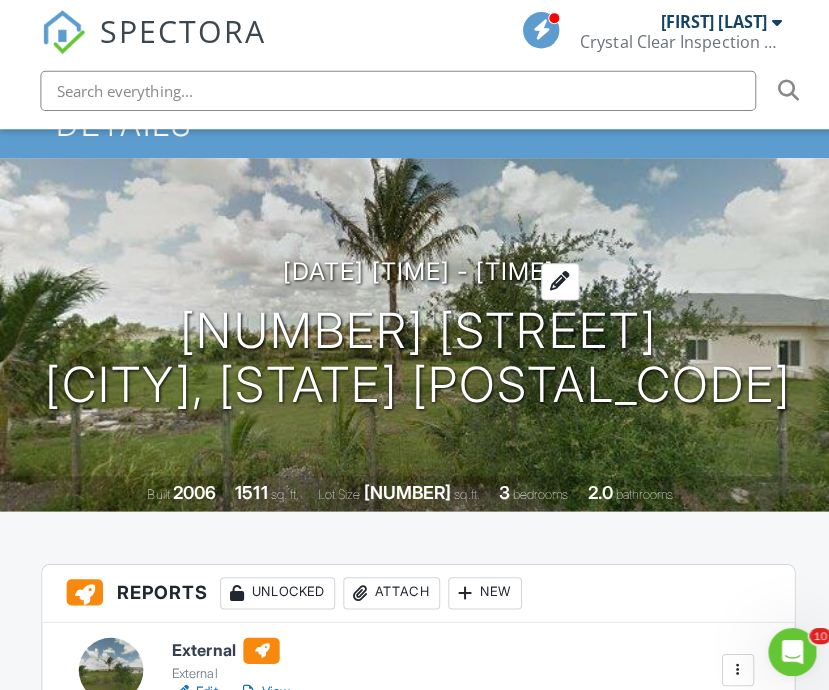 click on "07/31/2025  5:00 pm
- 5:15 pm" at bounding box center (414, 269) 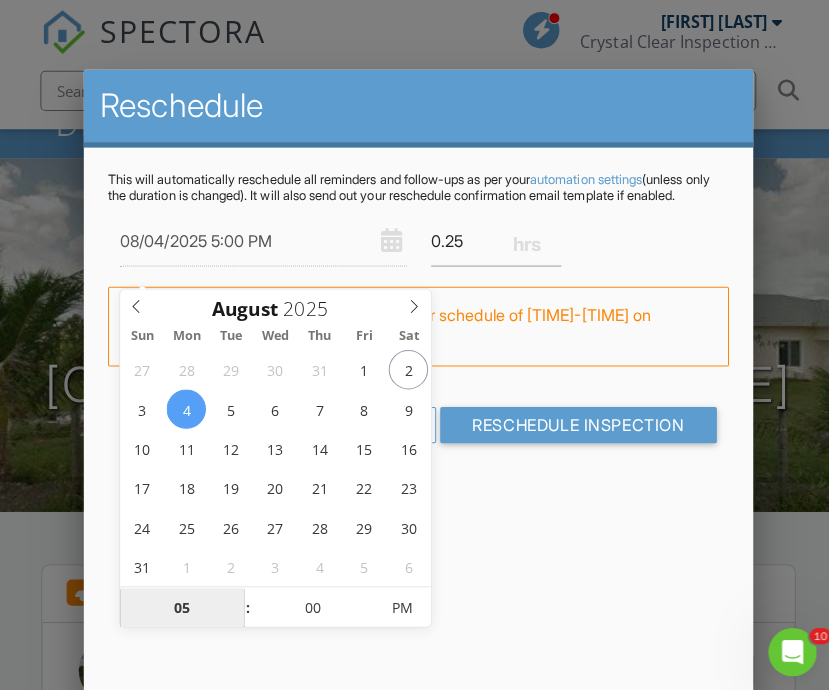 scroll, scrollTop: 167, scrollLeft: 0, axis: vertical 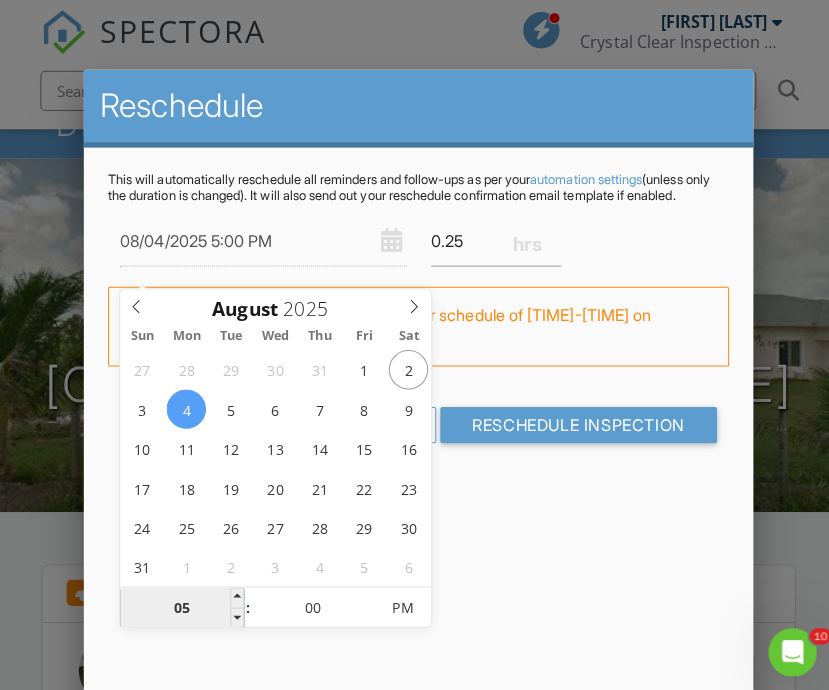 click on "05" at bounding box center [180, 603] 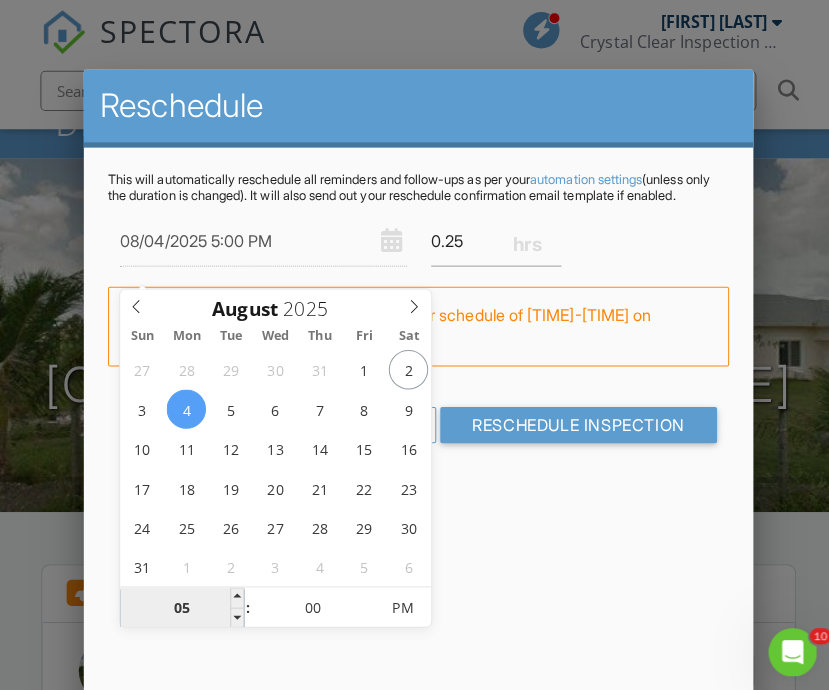type on "08/04/2025 4:00 PM" 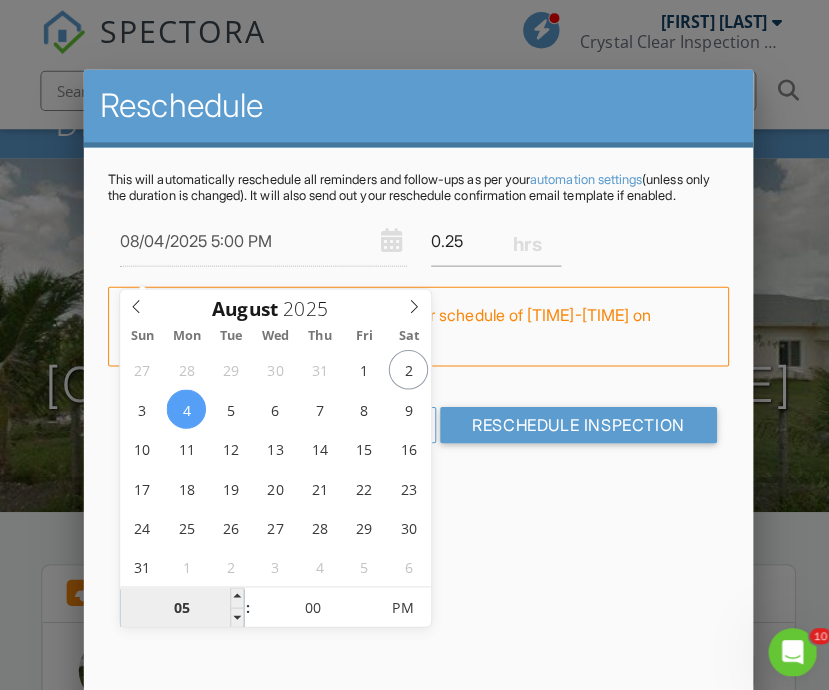 type on "04" 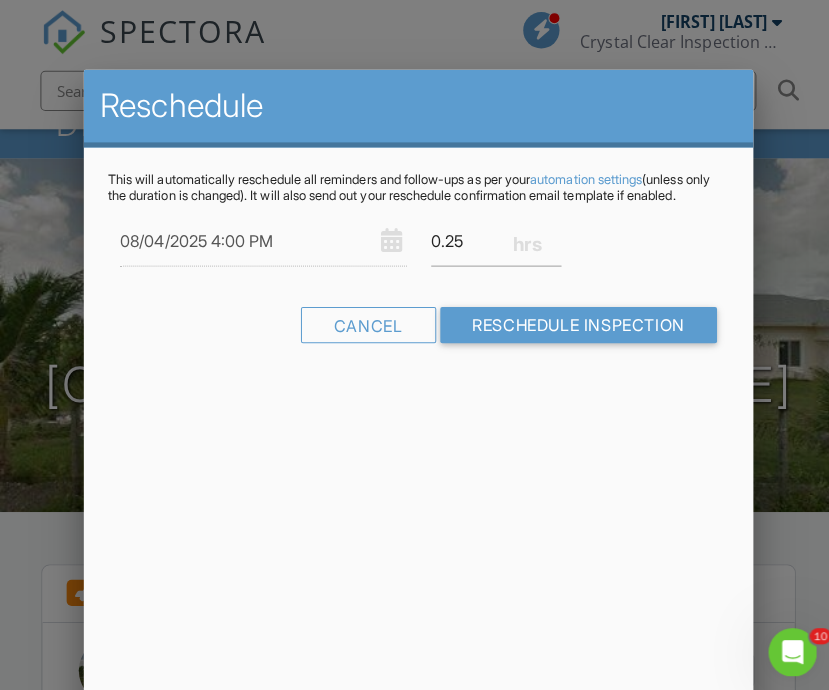 click on "Reschedule
This will automatically reschedule all reminders and follow-ups as per your  automation settings  (unless only the duration is changed). It will also send out your reschedule confirmation email template if enabled.
08/04/2025 4:00 PM
0.25
Warning: this date/time is in the past.
FYI: This is outside Kevin Curotz's regular schedule of 08:00 AM-05:00 PM on Mondays.
Cancel
Reschedule Inspection" at bounding box center (414, 419) 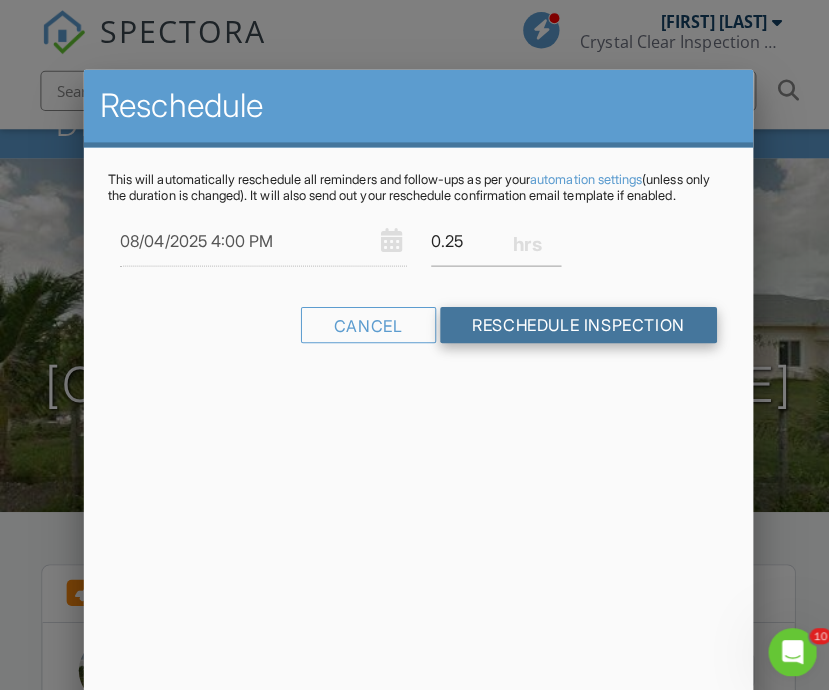 click on "Reschedule Inspection" at bounding box center [573, 322] 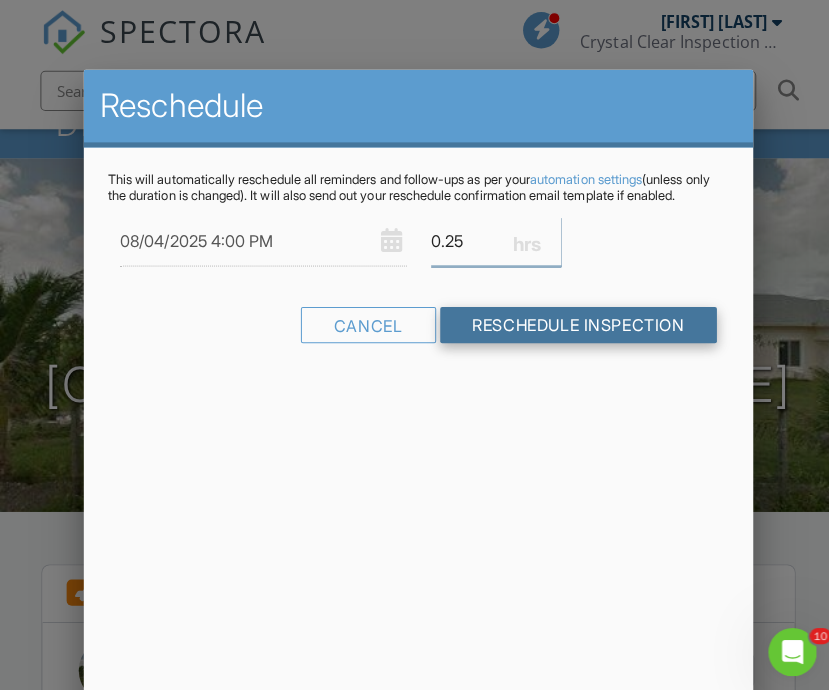 scroll, scrollTop: 167, scrollLeft: 0, axis: vertical 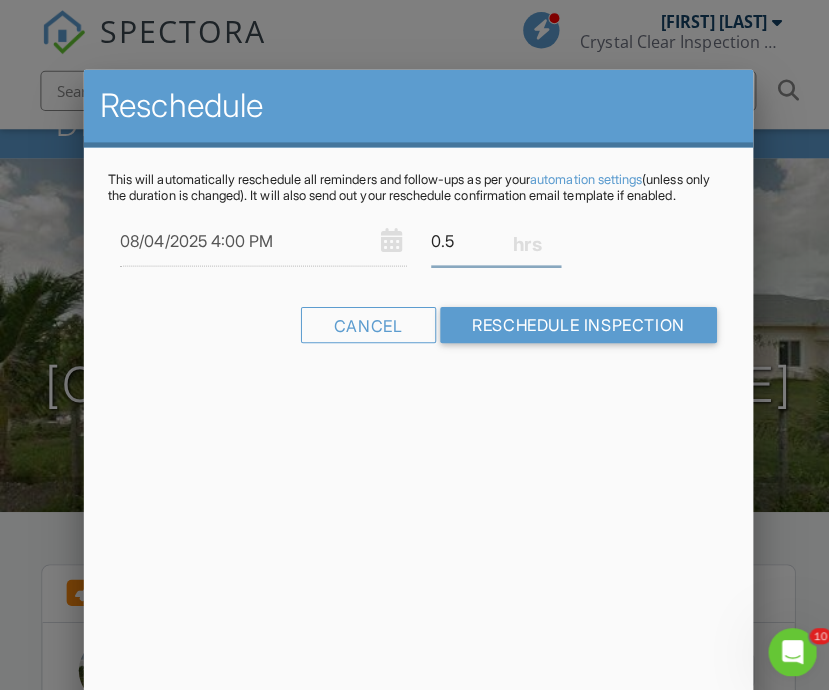 type on "0.5" 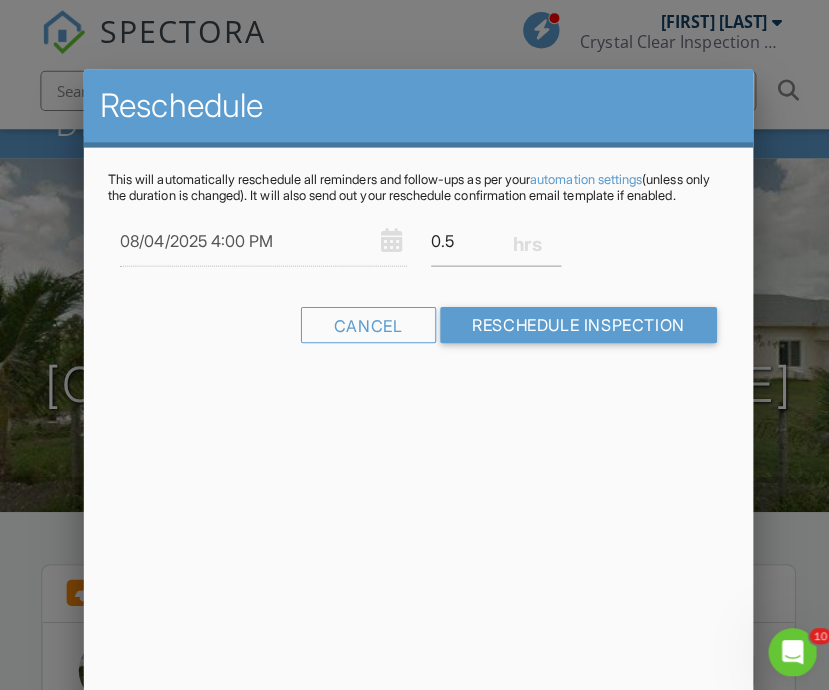 click on "08/04/2025 4:00 PM
0.5
Warning: this date/time is in the past.
FYI: This is outside Kevin Curotz's regular schedule of 08:00 AM-05:00 PM on Mondays.
Cancel
Reschedule Inspection" at bounding box center [414, 285] 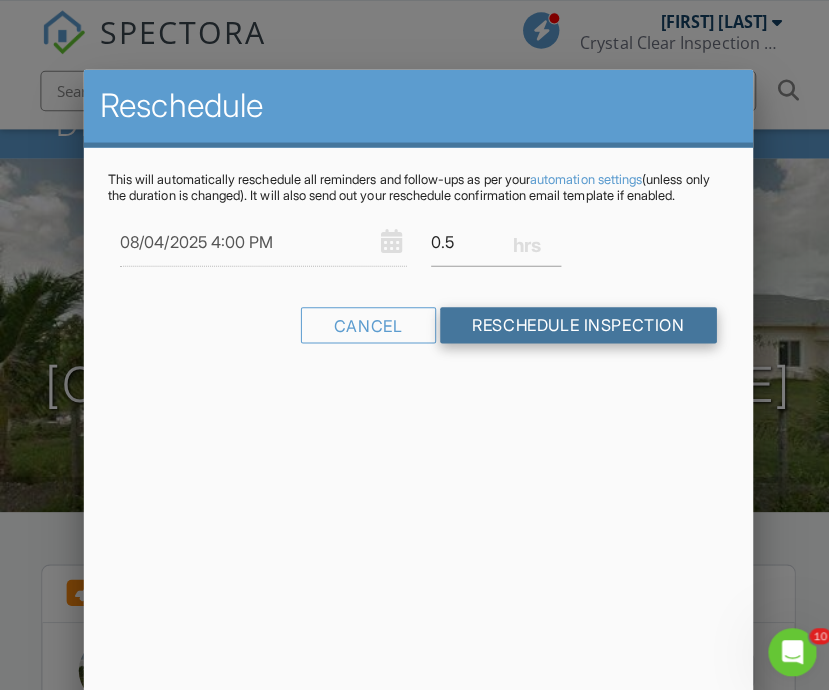 click on "Reschedule Inspection" at bounding box center (573, 322) 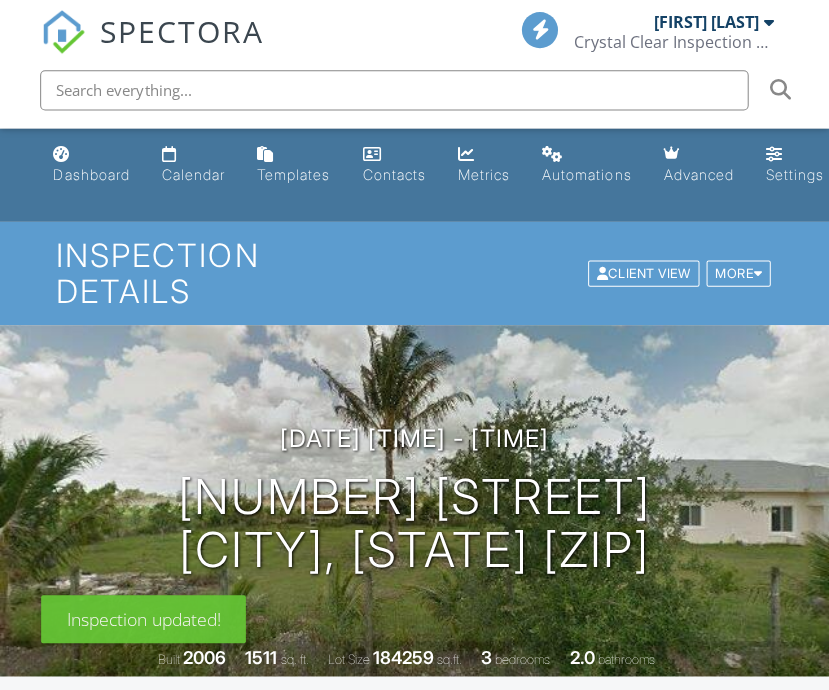 scroll, scrollTop: 0, scrollLeft: 0, axis: both 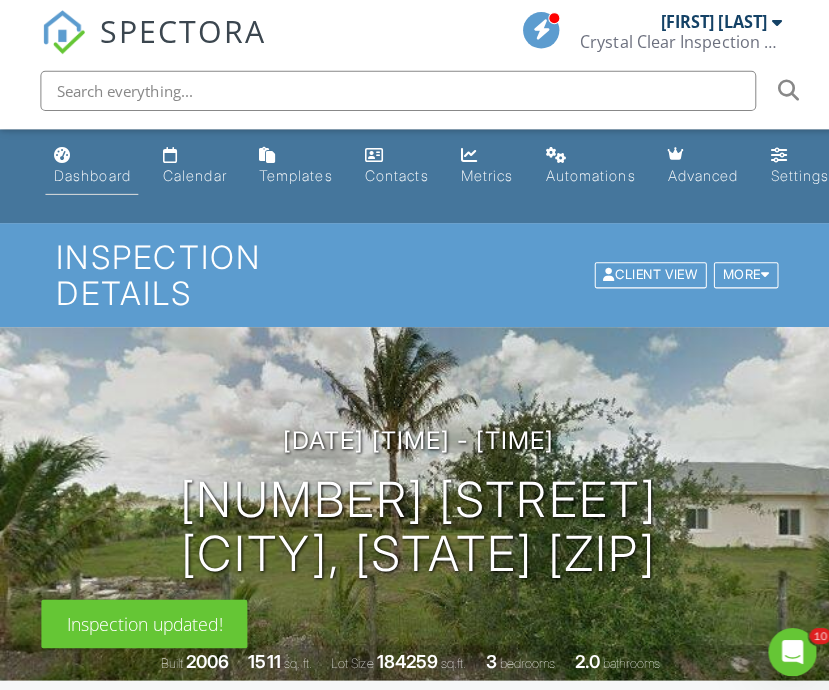 click on "Dashboard" at bounding box center [91, 173] 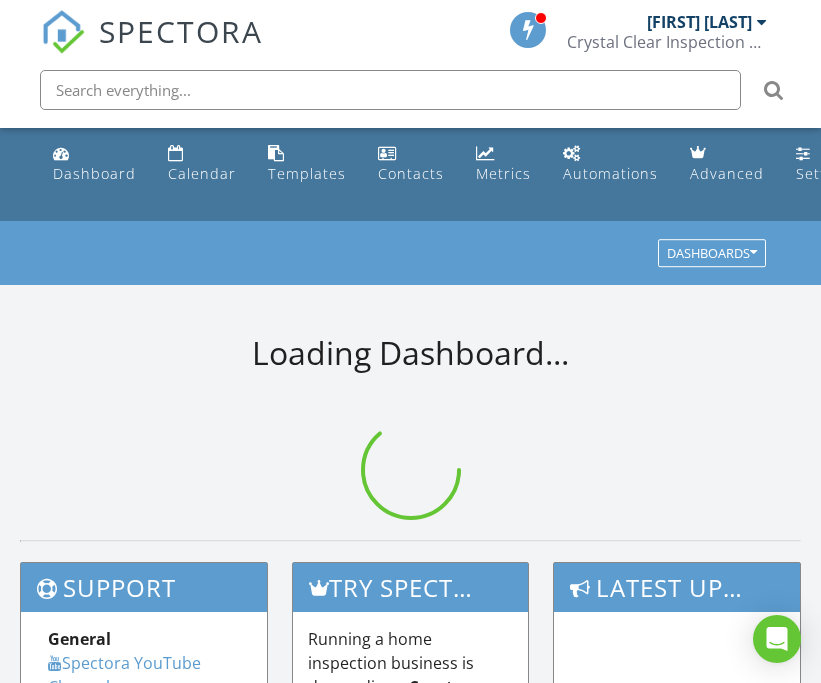 scroll, scrollTop: 0, scrollLeft: 0, axis: both 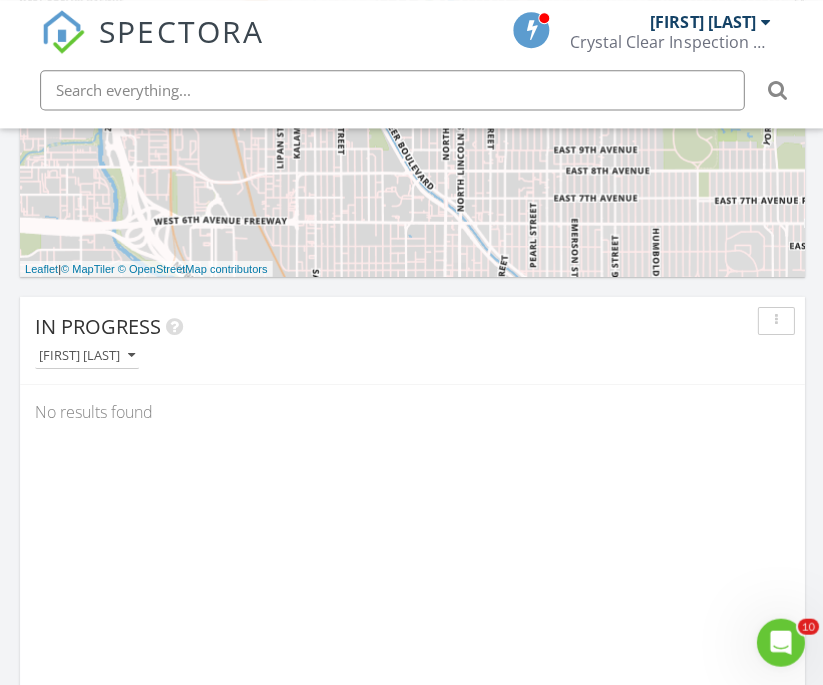 click on "SPECTORA" at bounding box center (152, 32) 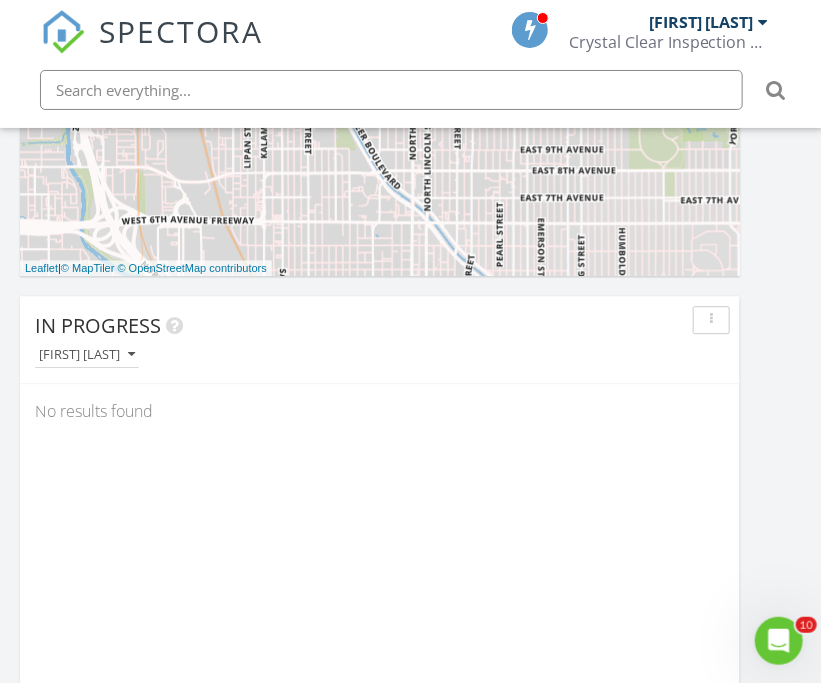 scroll, scrollTop: 1299, scrollLeft: 30, axis: both 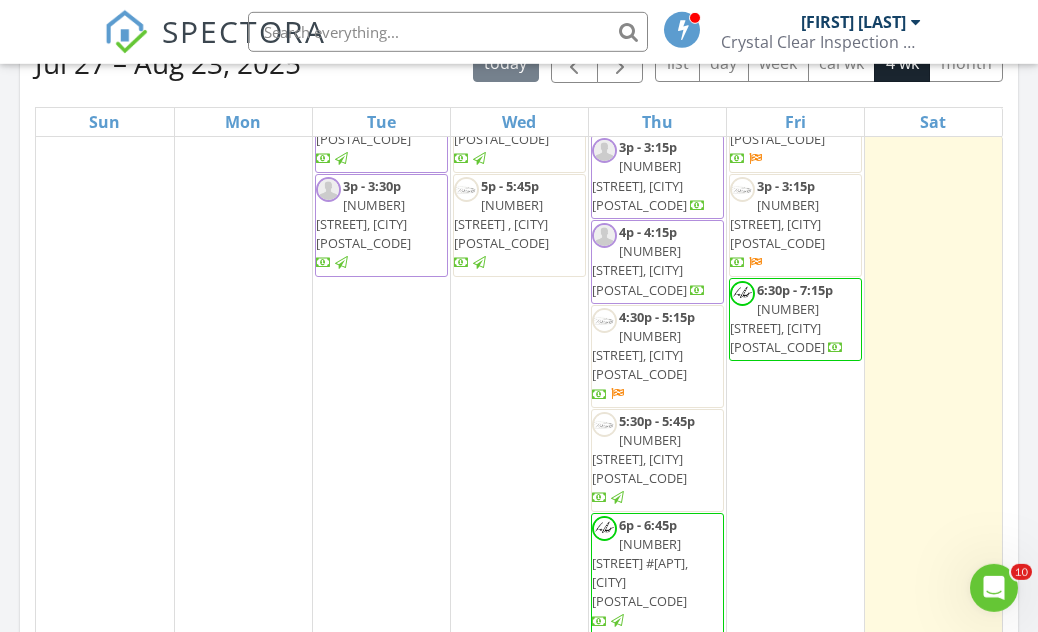 click at bounding box center (448, 32) 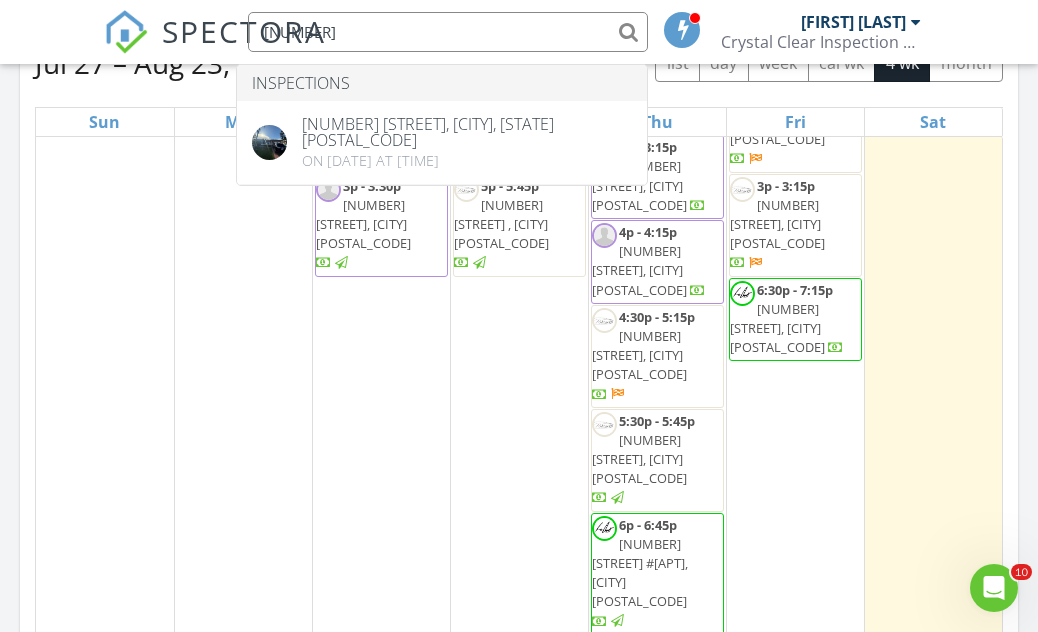 click on "27" at bounding box center [105, 128] 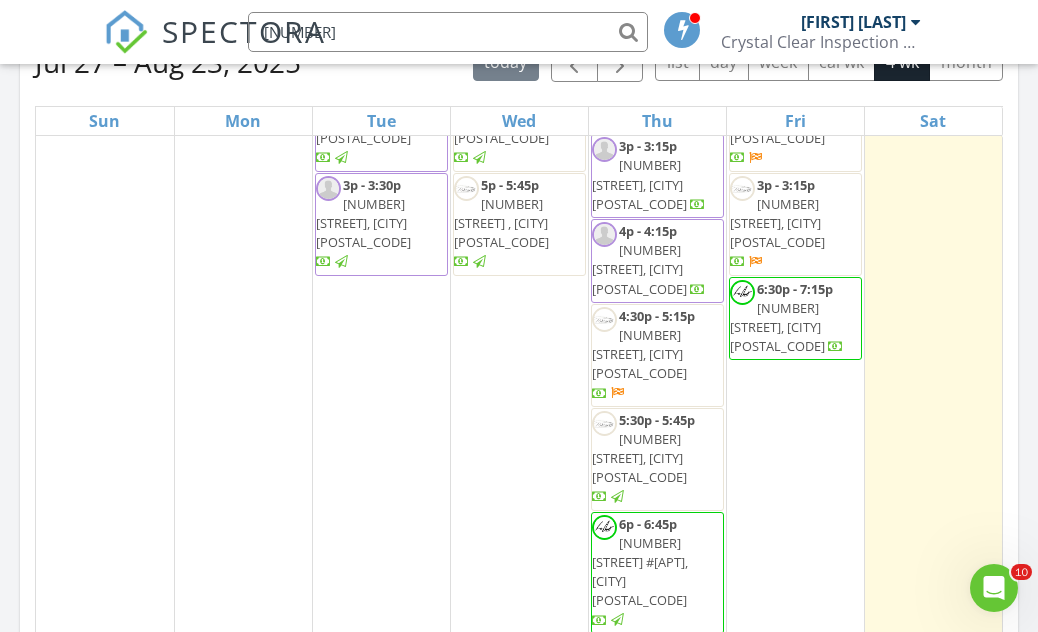 click on "[NUMBER]" at bounding box center [448, 32] 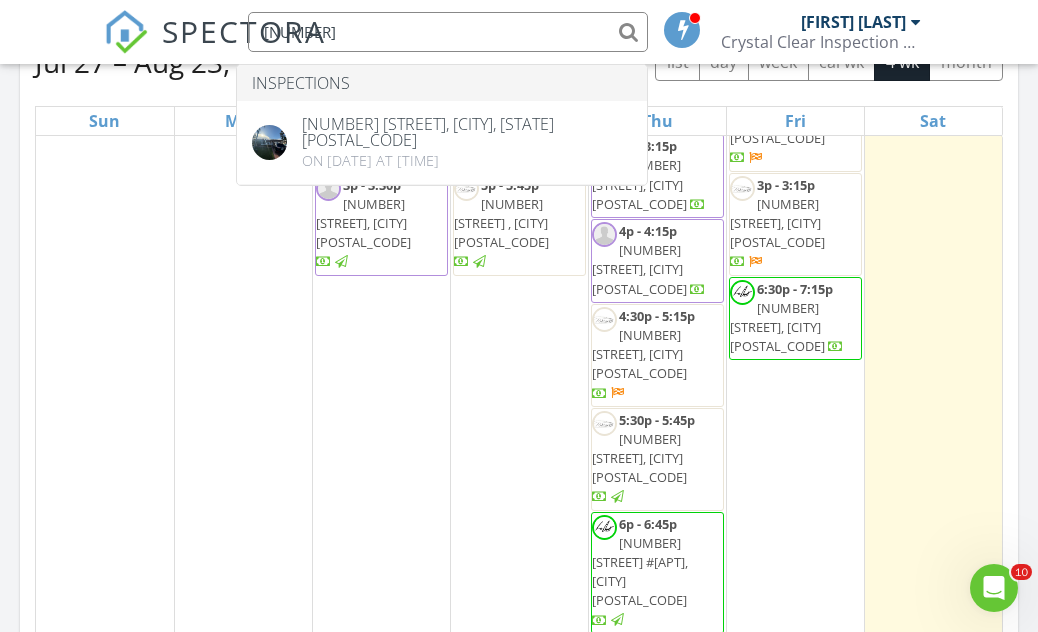 scroll, scrollTop: 954, scrollLeft: 0, axis: vertical 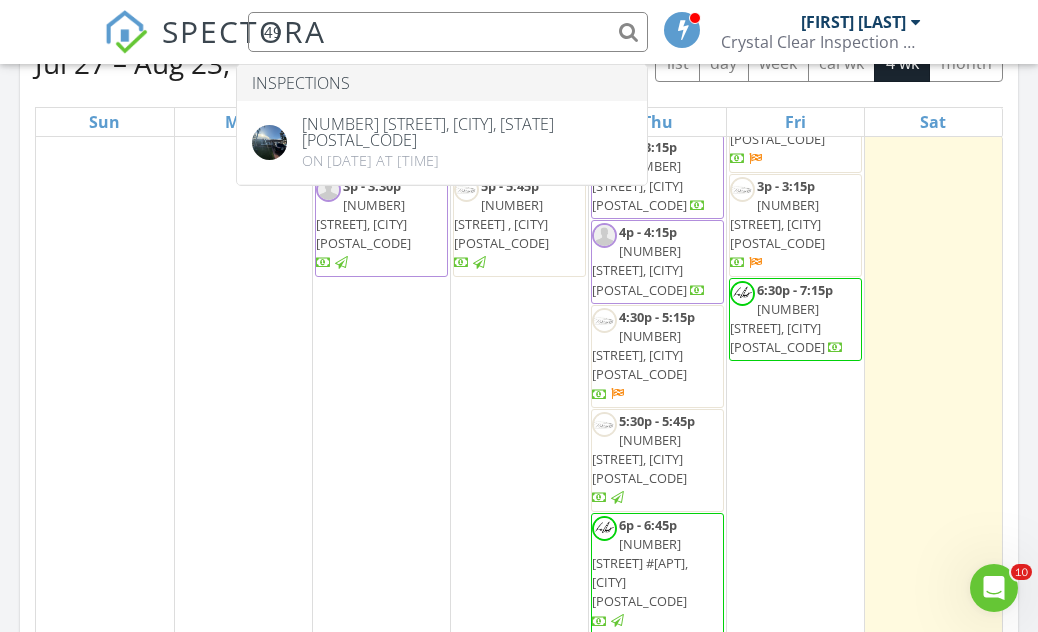type on "4" 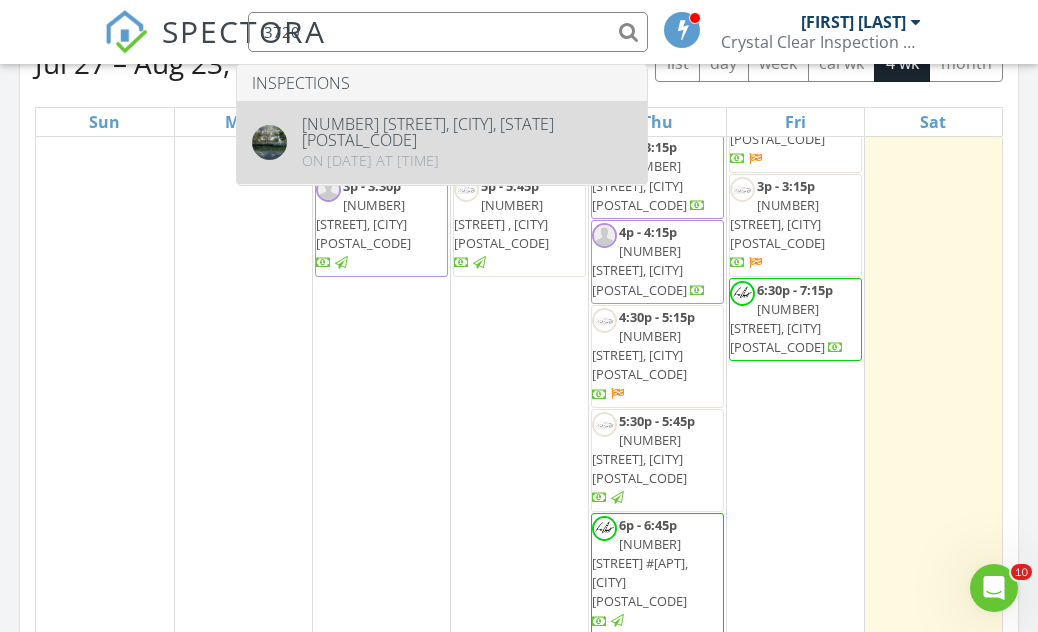 type on "3720" 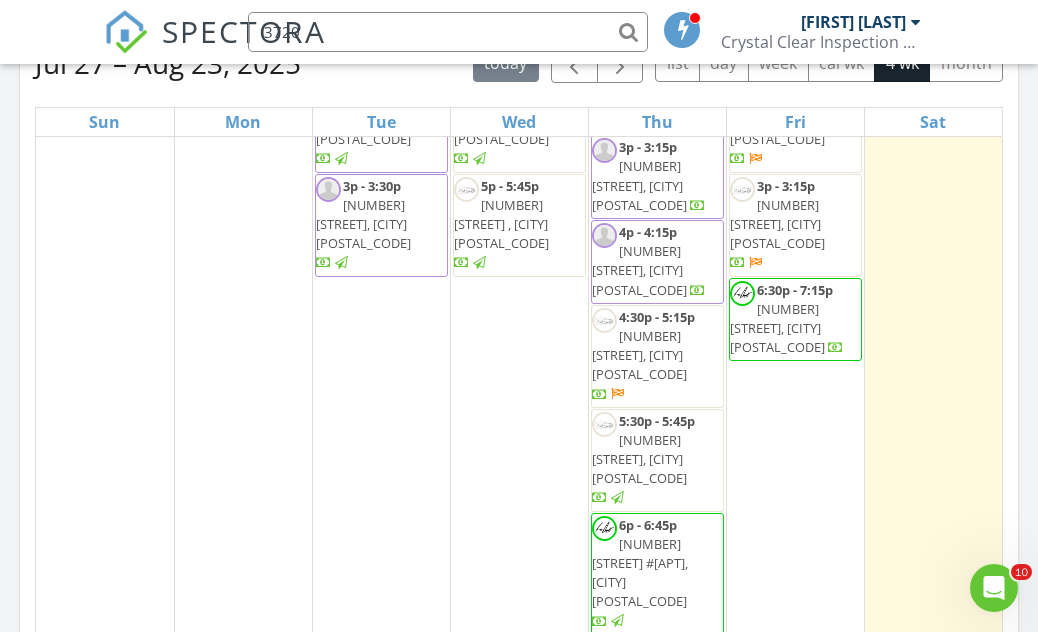 type 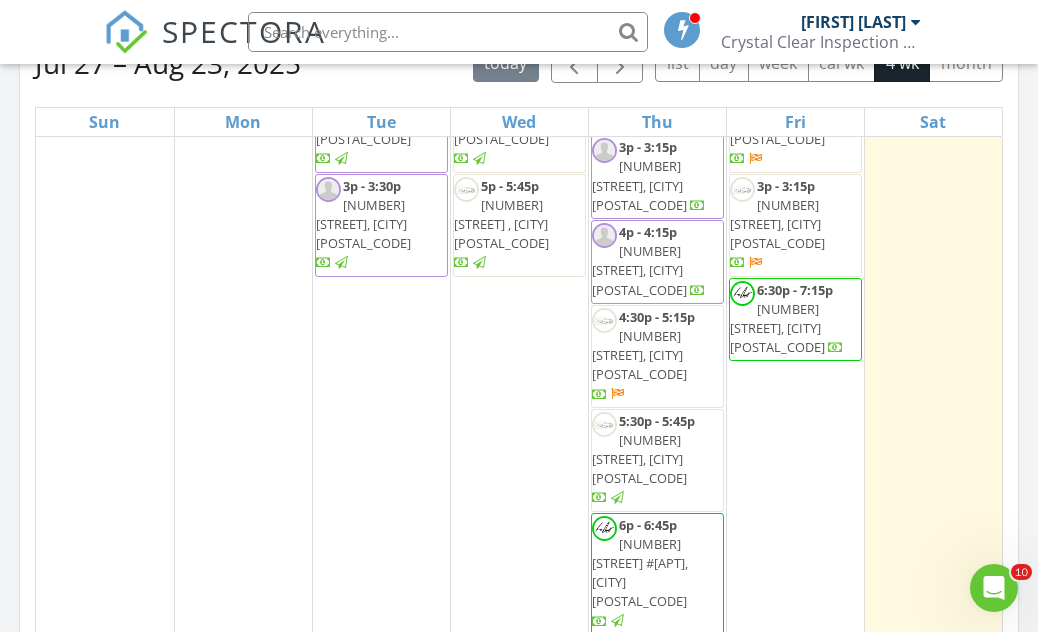 scroll, scrollTop: 955, scrollLeft: 0, axis: vertical 